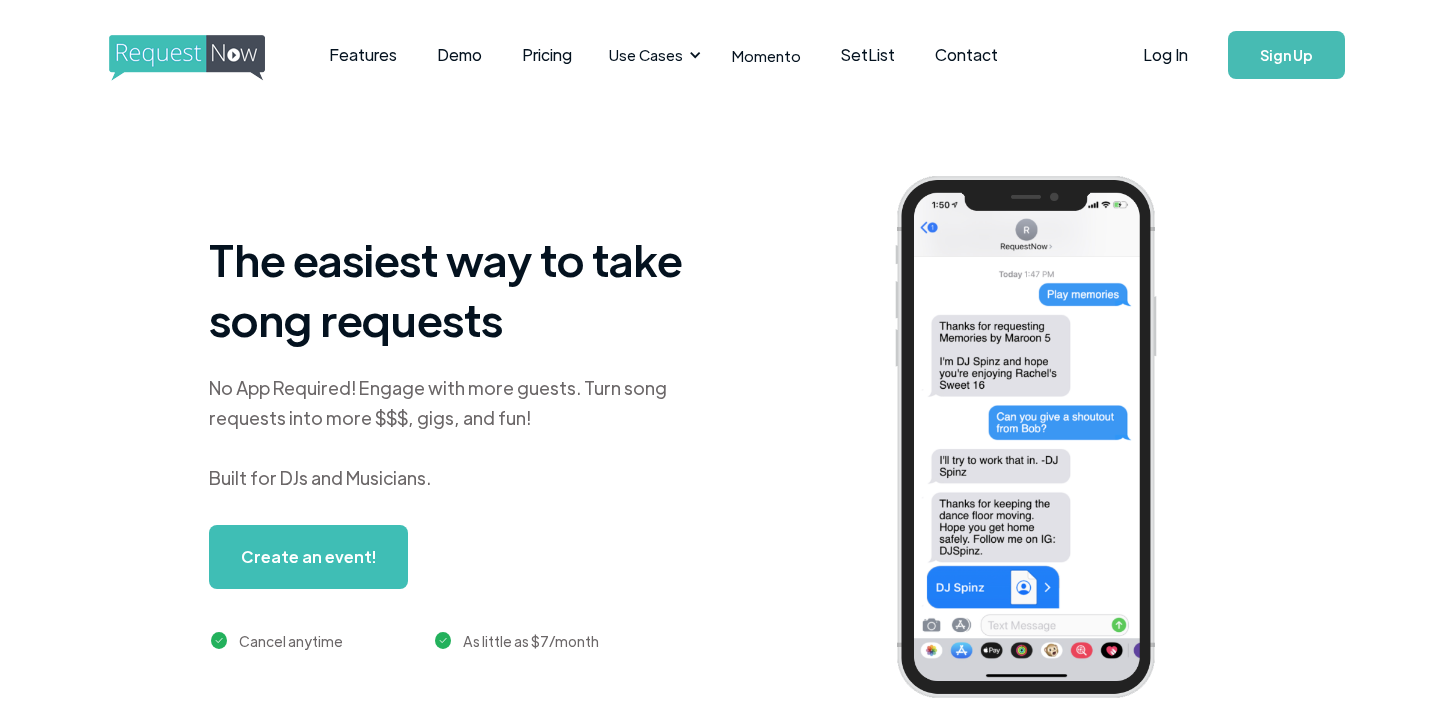 scroll, scrollTop: 0, scrollLeft: 0, axis: both 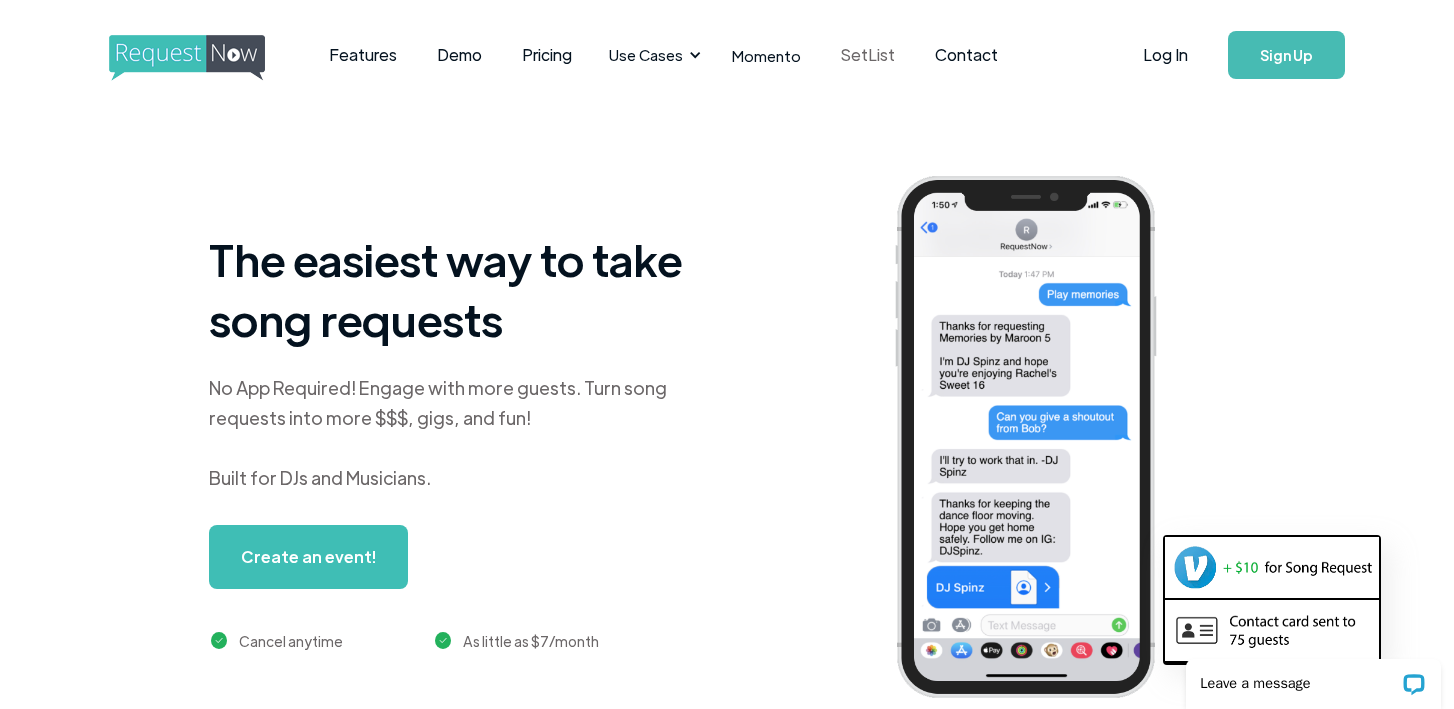 click on "SetList" at bounding box center (868, 55) 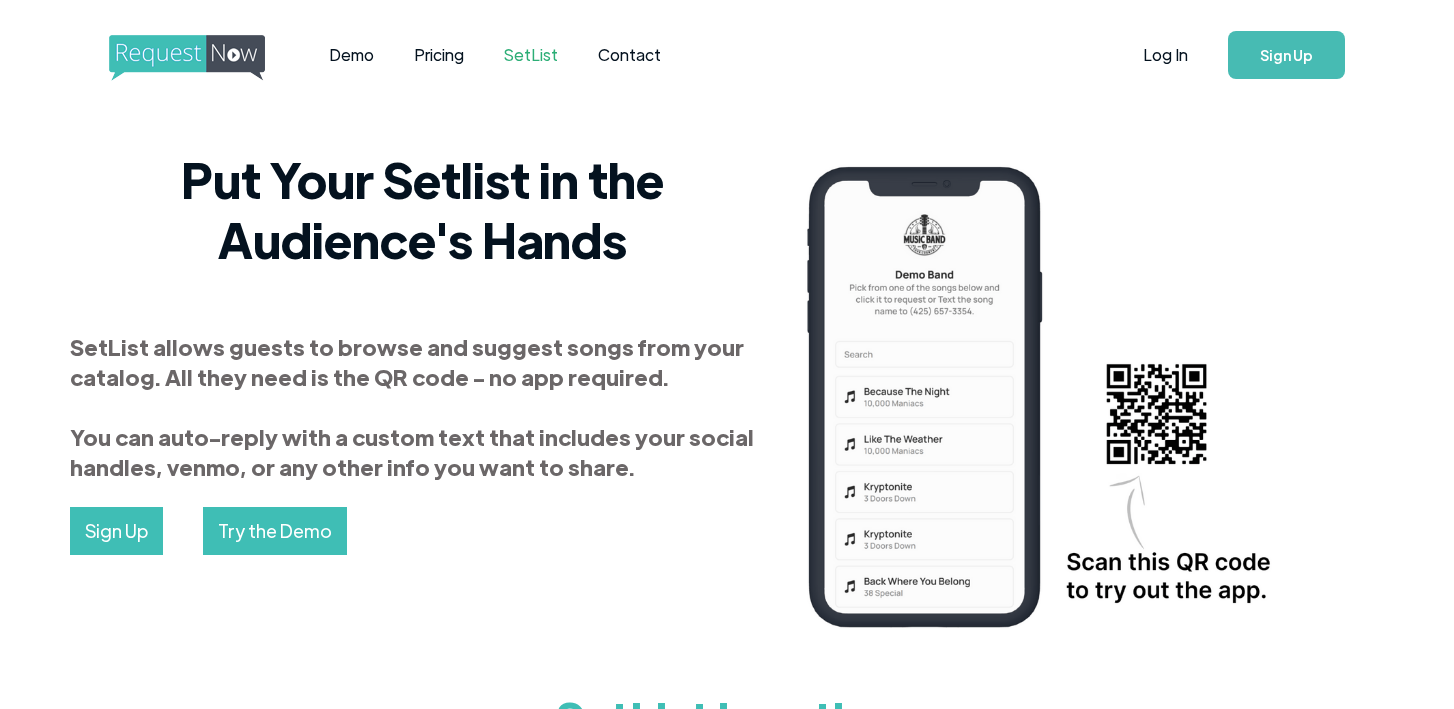scroll, scrollTop: 0, scrollLeft: 0, axis: both 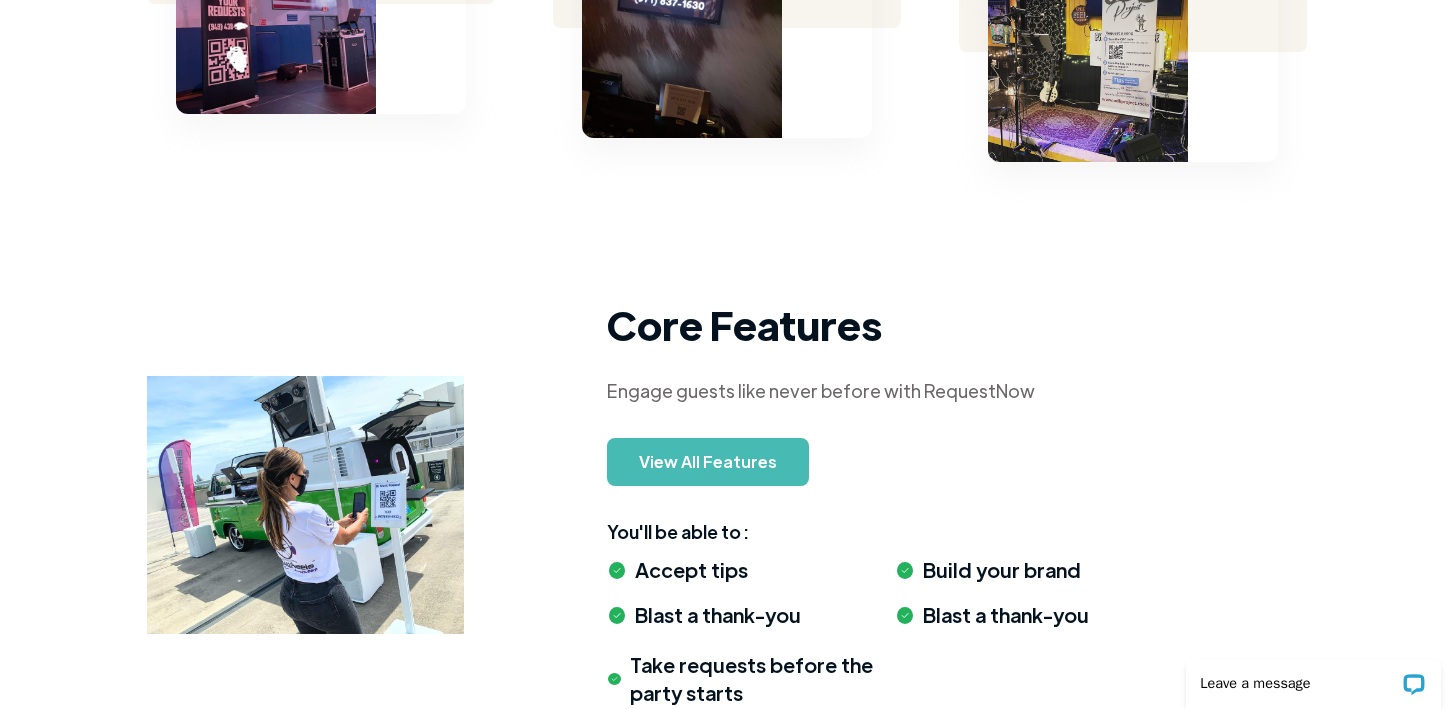 click on "View All Features" at bounding box center [708, 462] 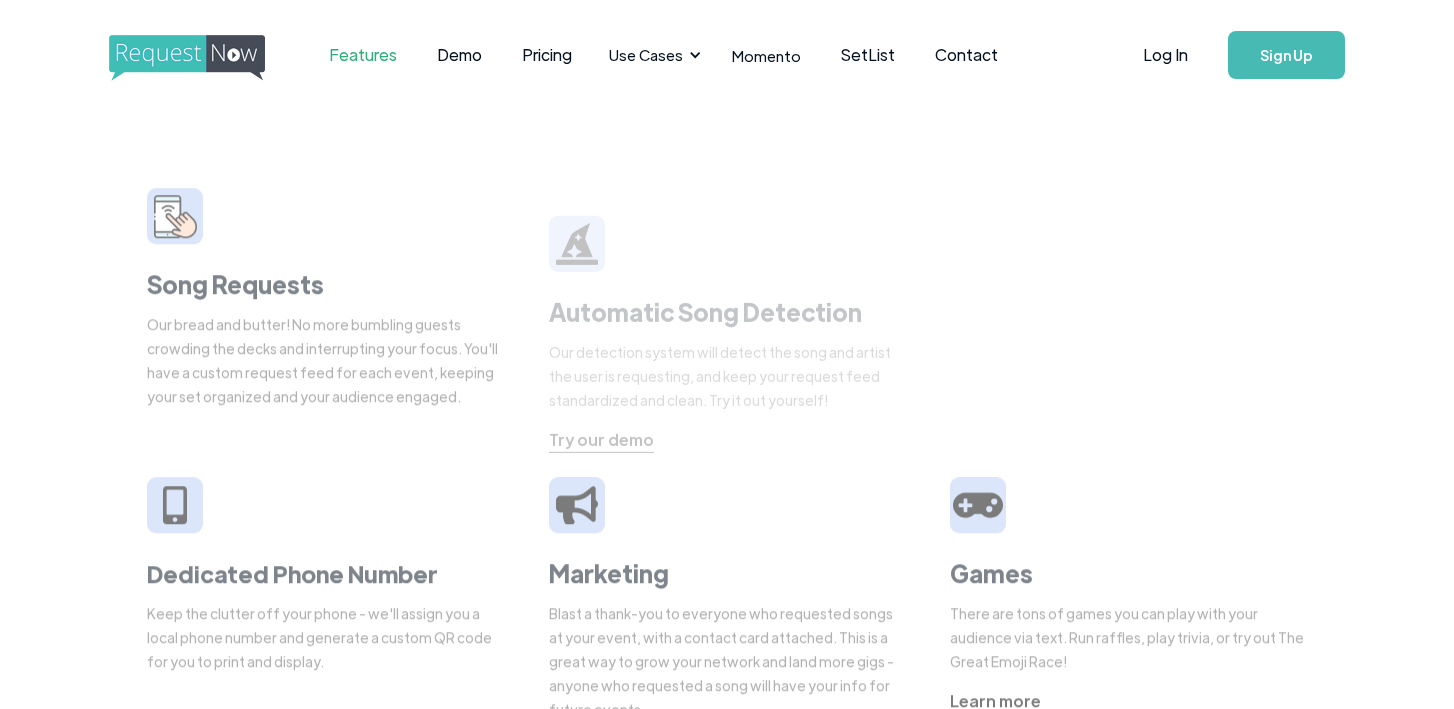 scroll, scrollTop: 0, scrollLeft: 0, axis: both 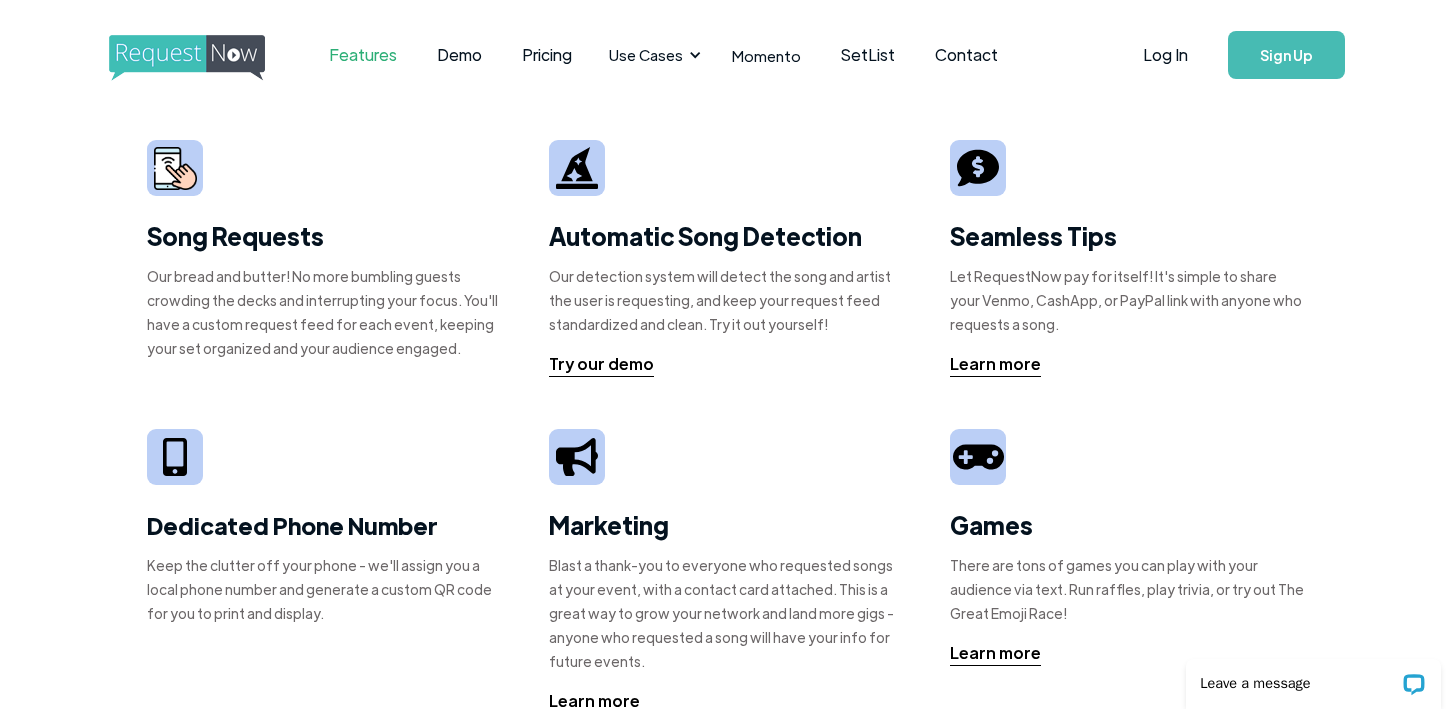 click on "Features" at bounding box center [363, 55] 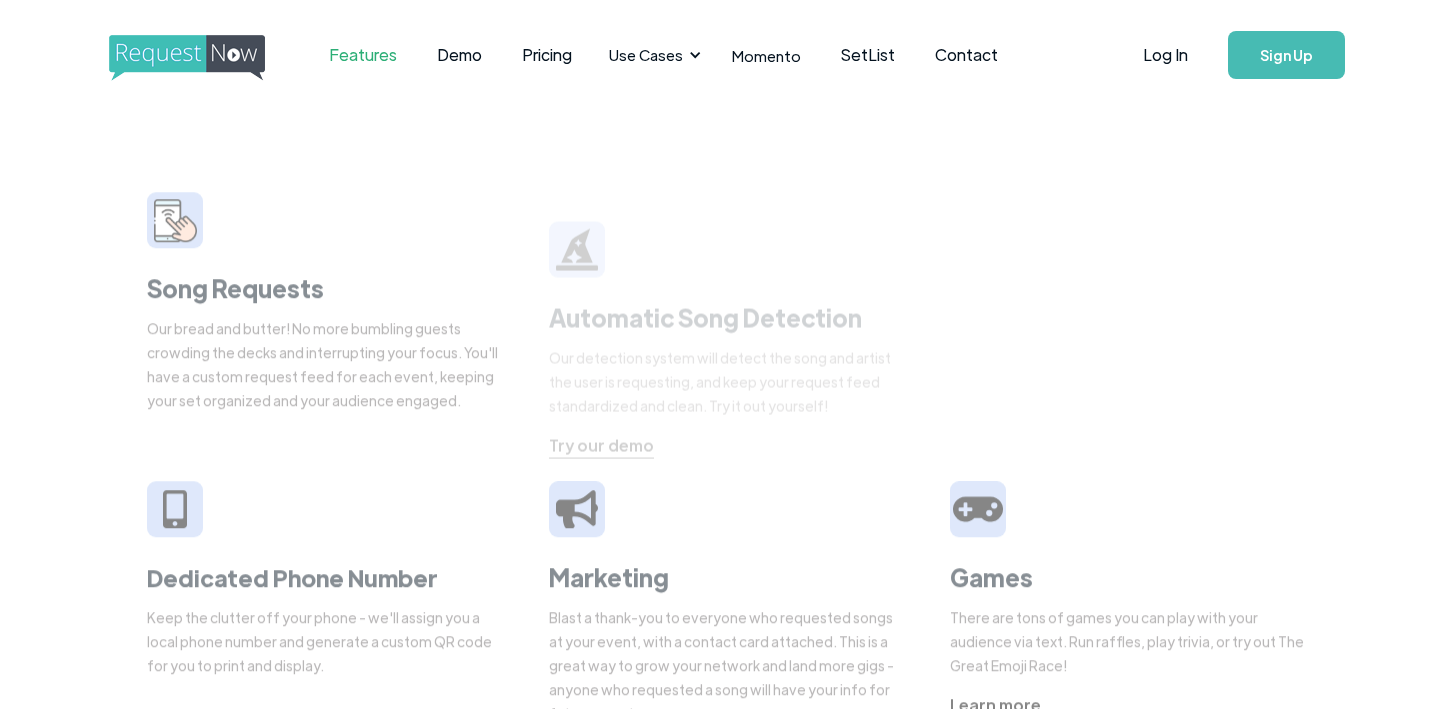scroll, scrollTop: 0, scrollLeft: 0, axis: both 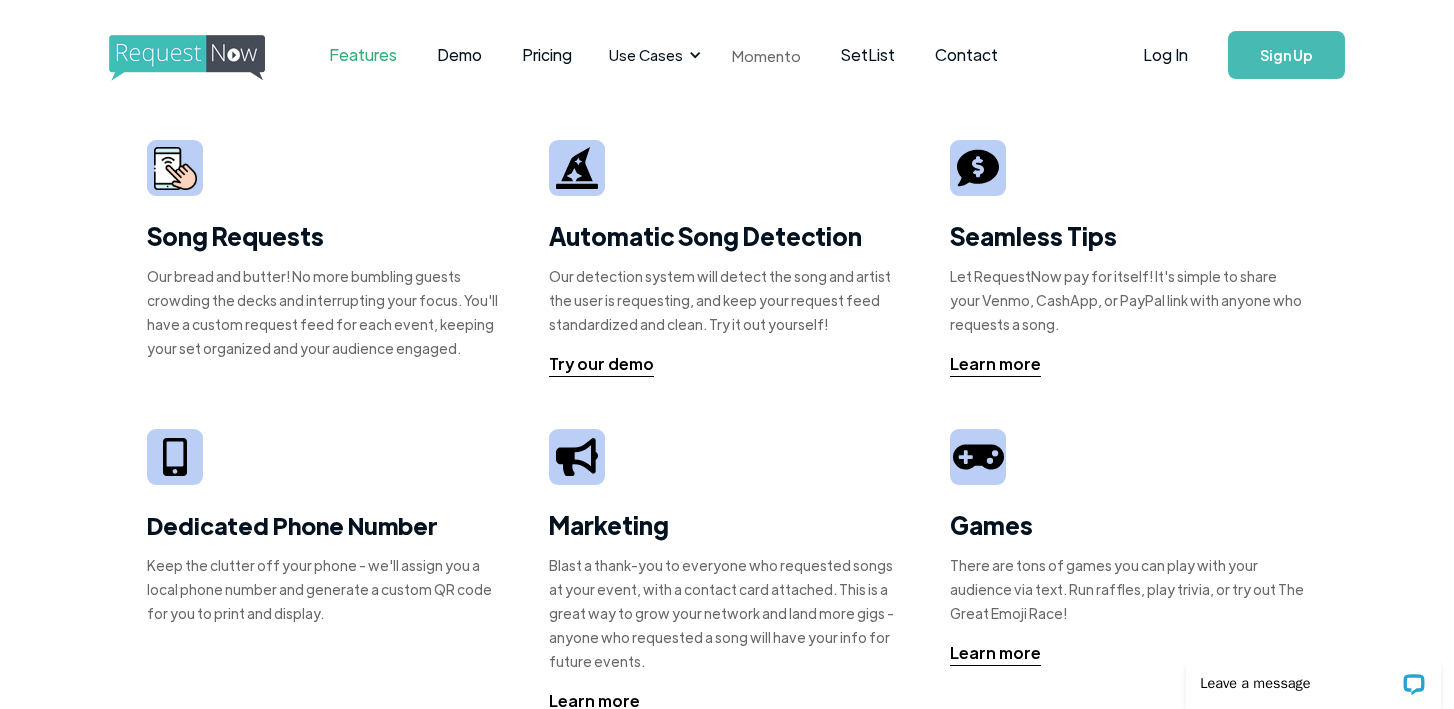 click on "Momento" at bounding box center (766, 55) 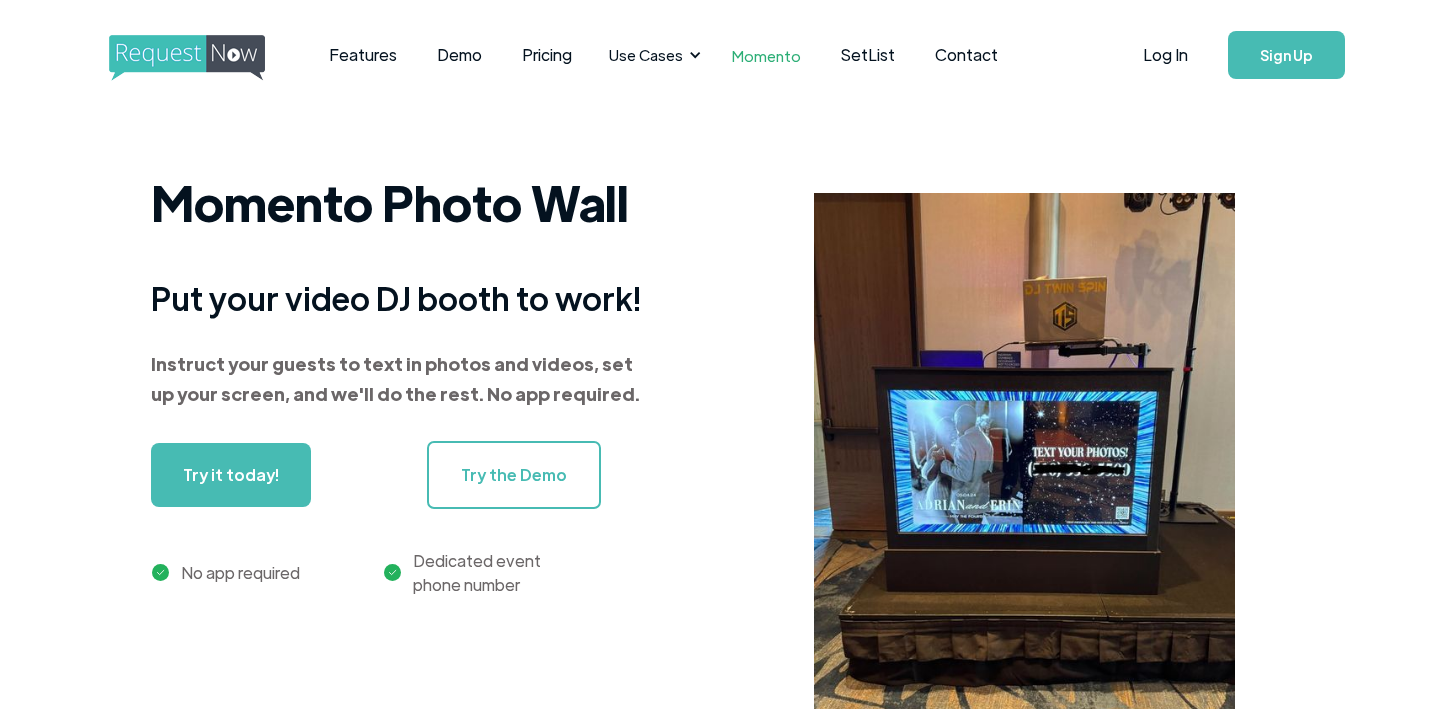 scroll, scrollTop: 0, scrollLeft: 0, axis: both 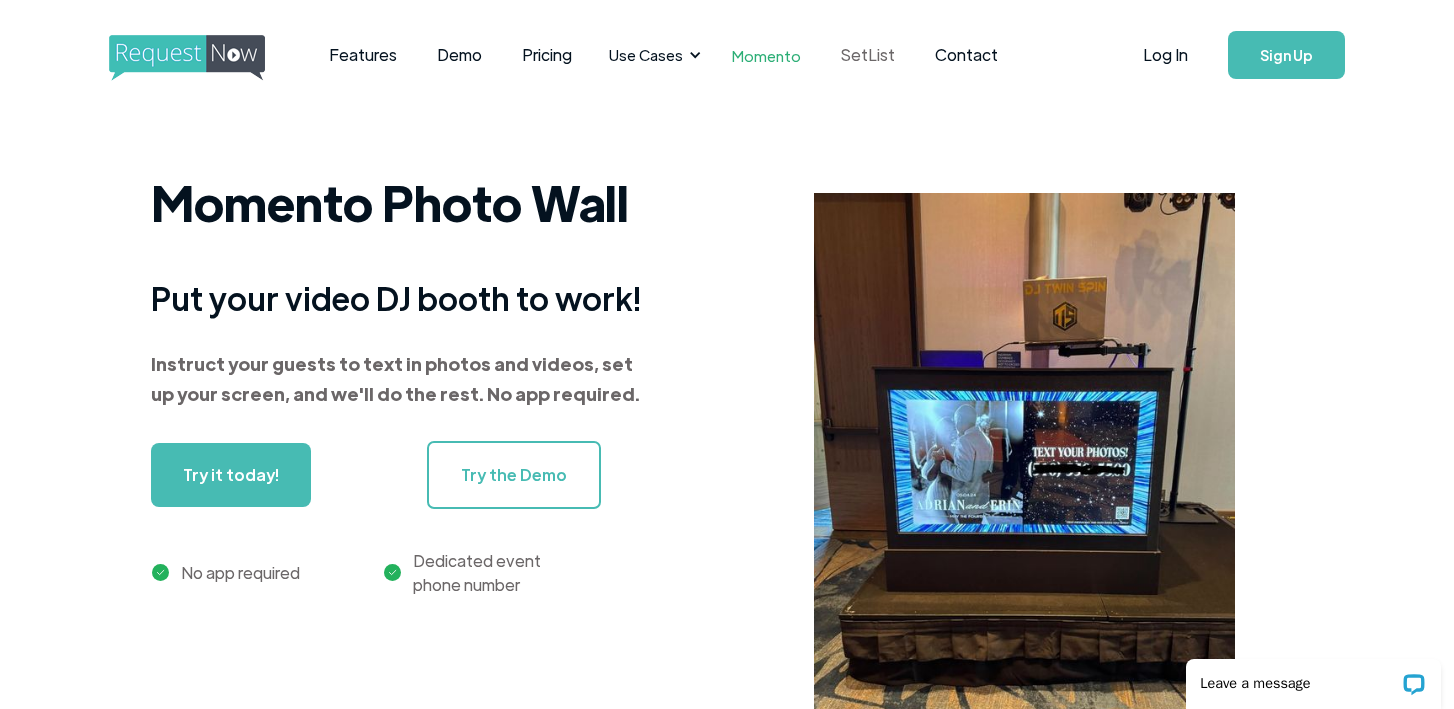 click on "SetList" at bounding box center (868, 55) 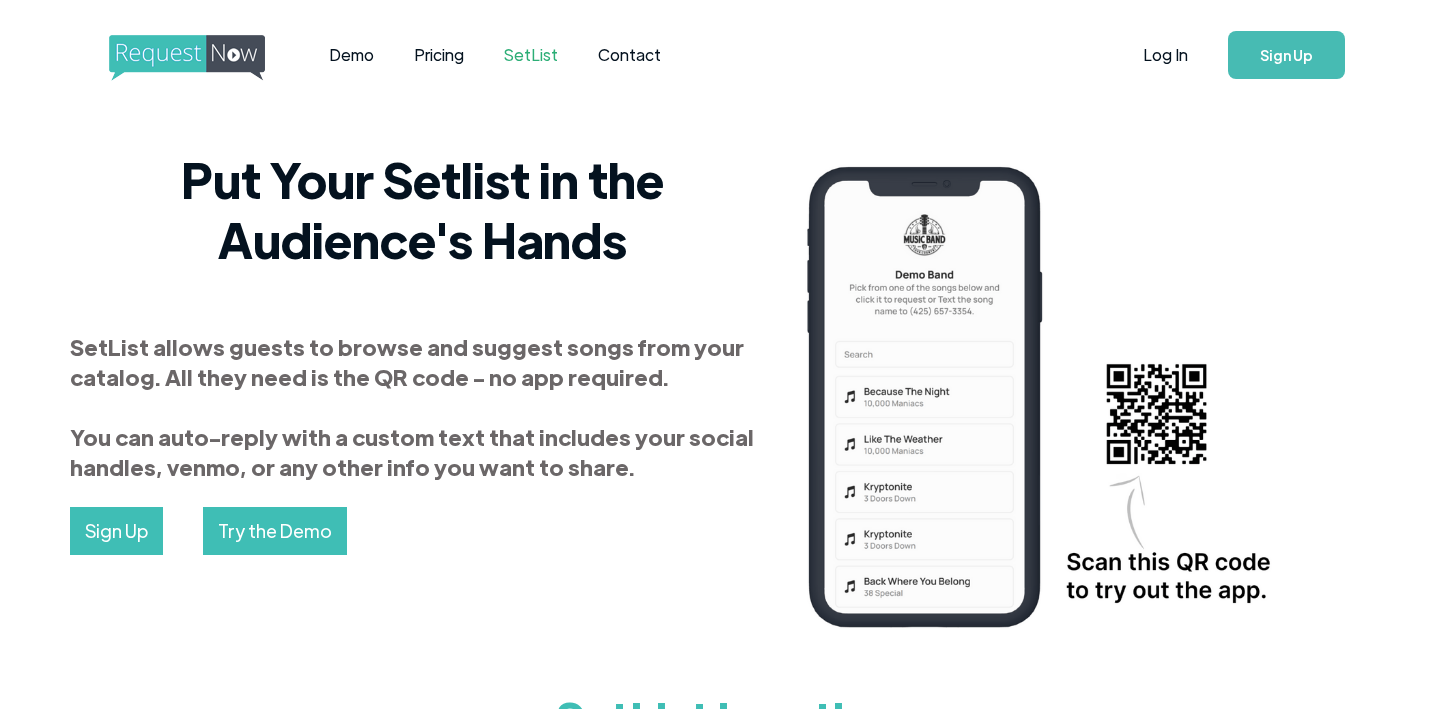 scroll, scrollTop: 0, scrollLeft: 0, axis: both 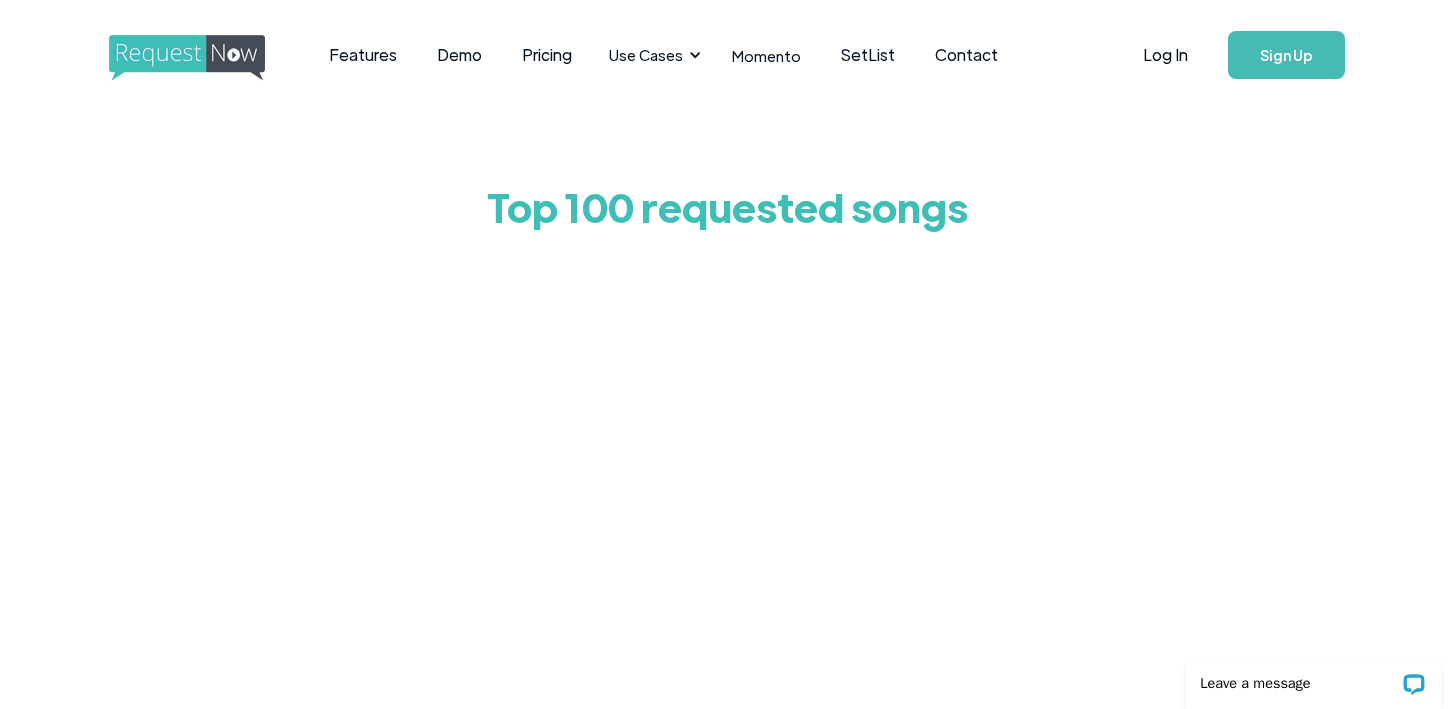 click on "Top 100 requested songs" at bounding box center [727, 206] 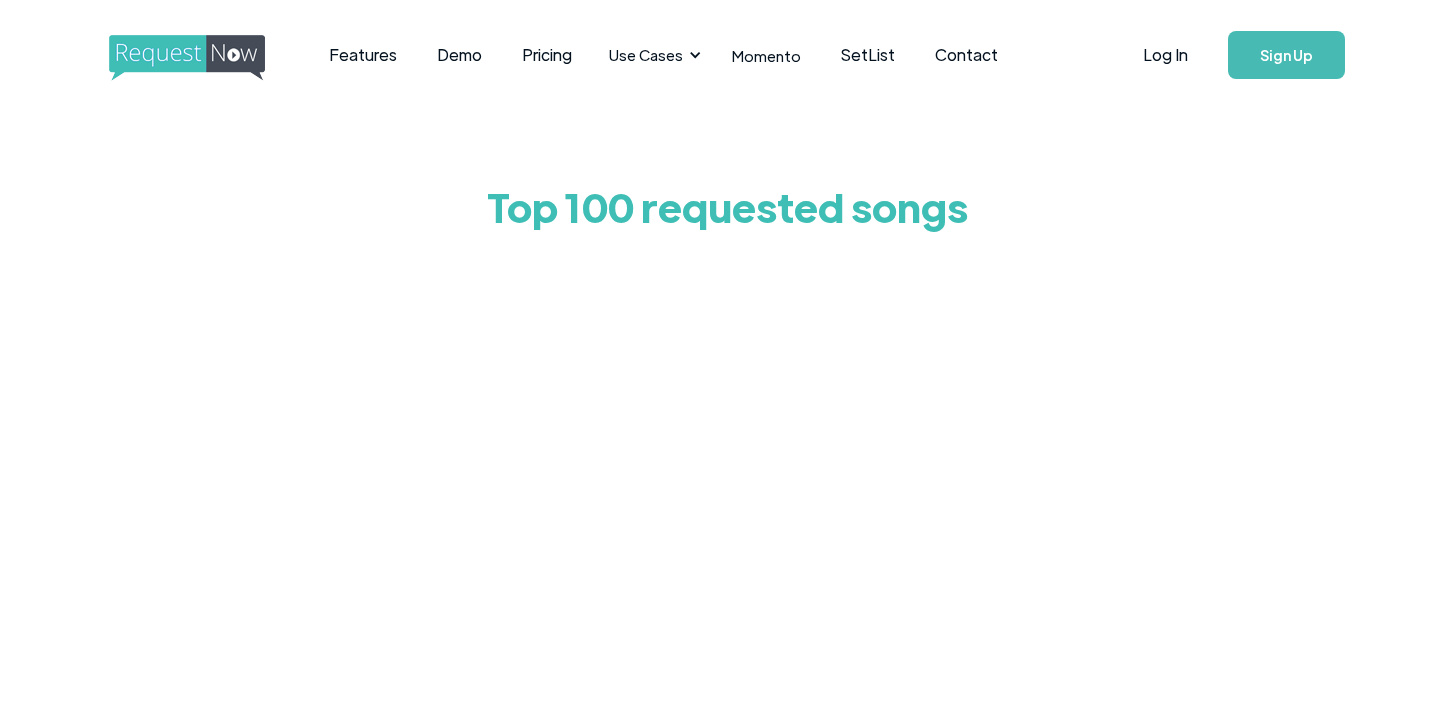 scroll, scrollTop: 0, scrollLeft: 0, axis: both 